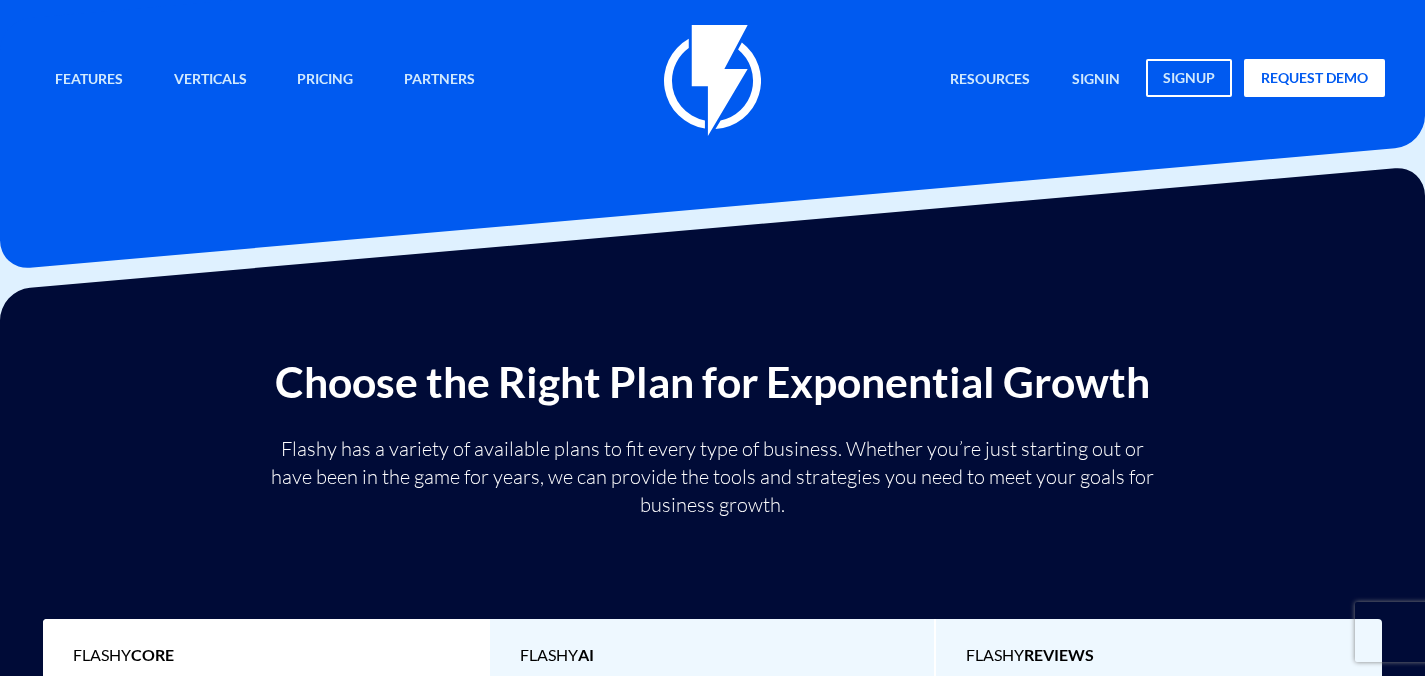 scroll, scrollTop: 382, scrollLeft: 0, axis: vertical 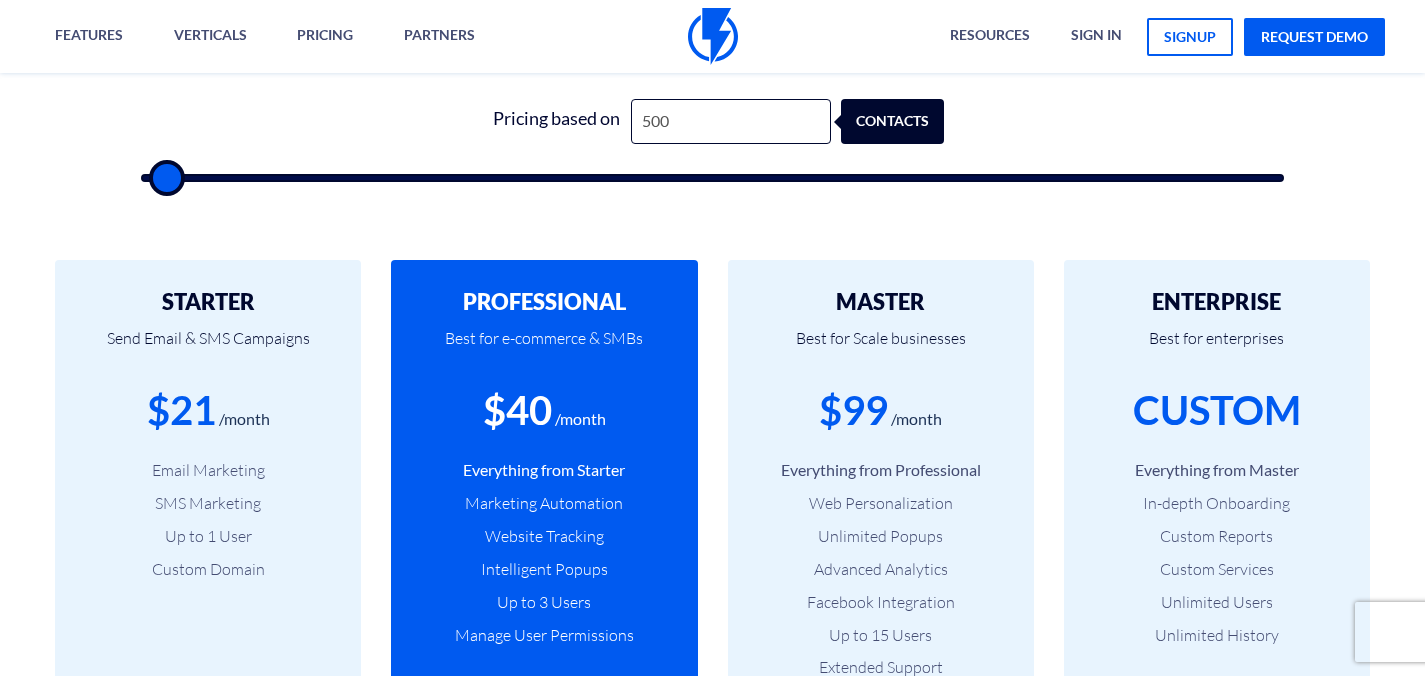 type on "500" 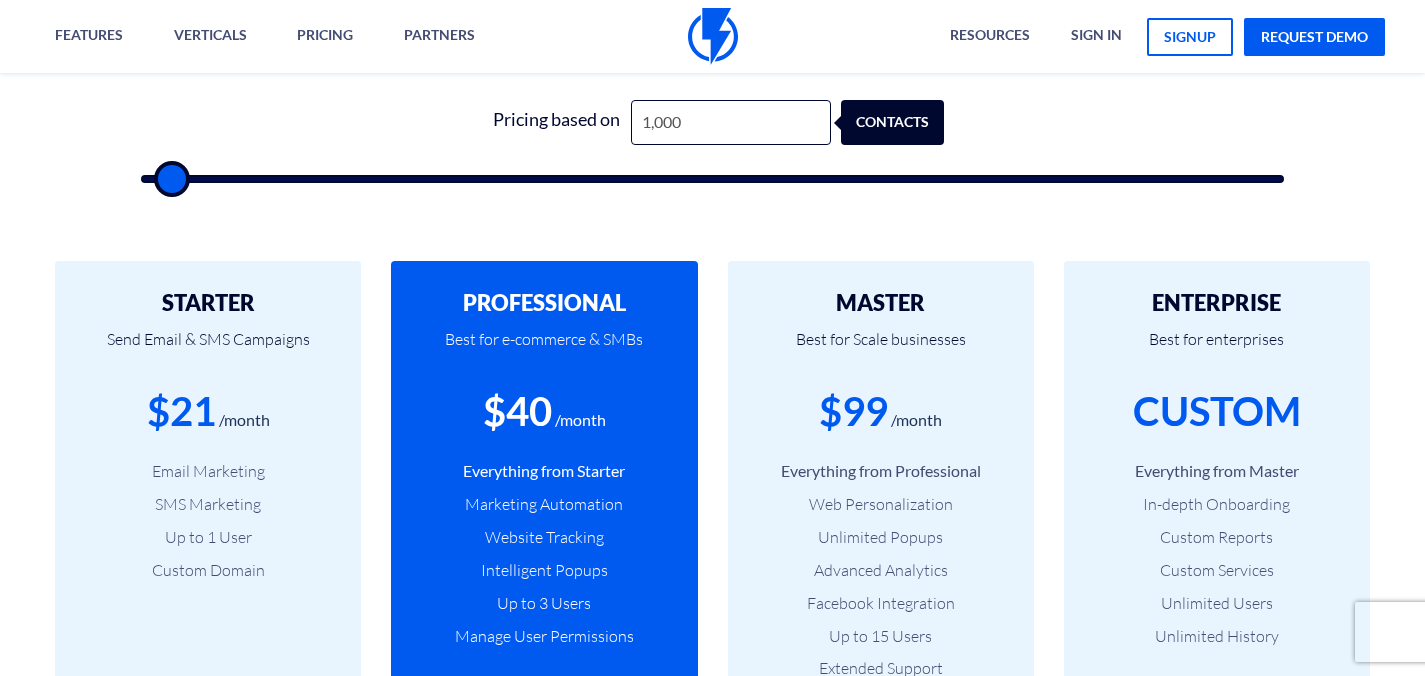type on "3,500" 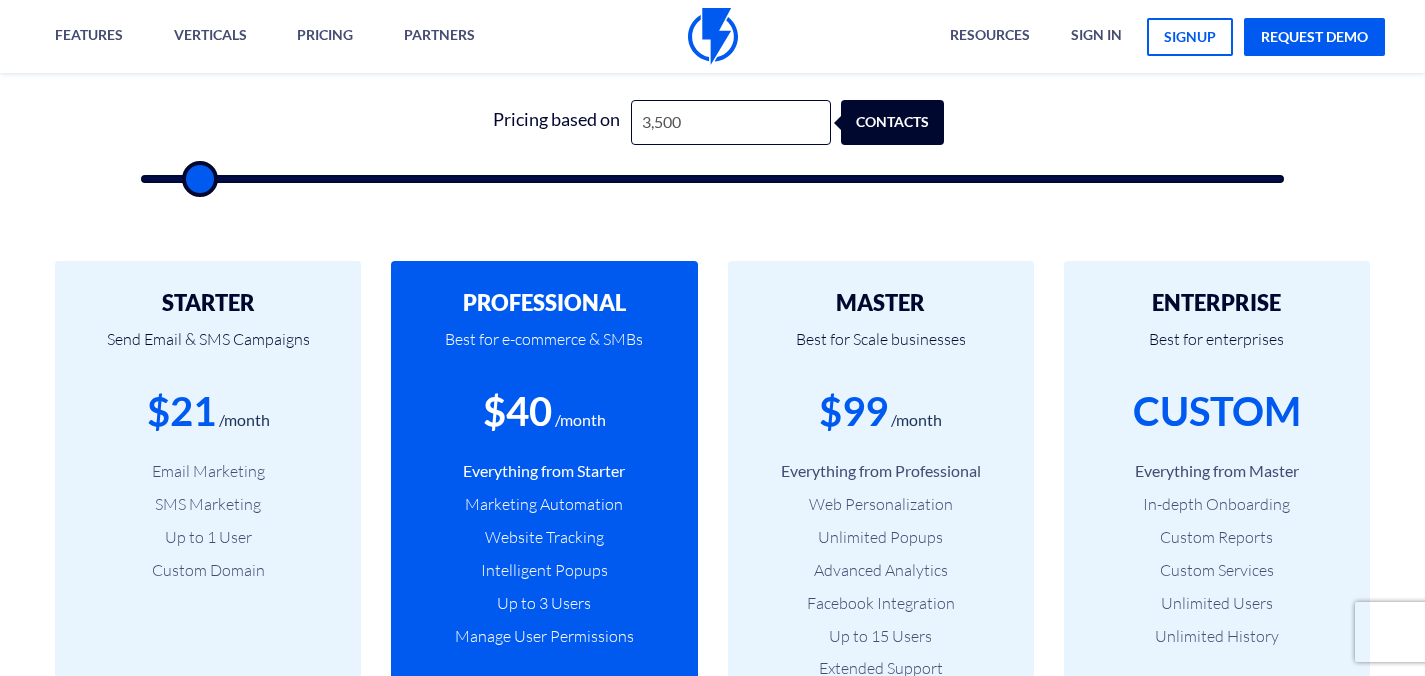type on "4,500" 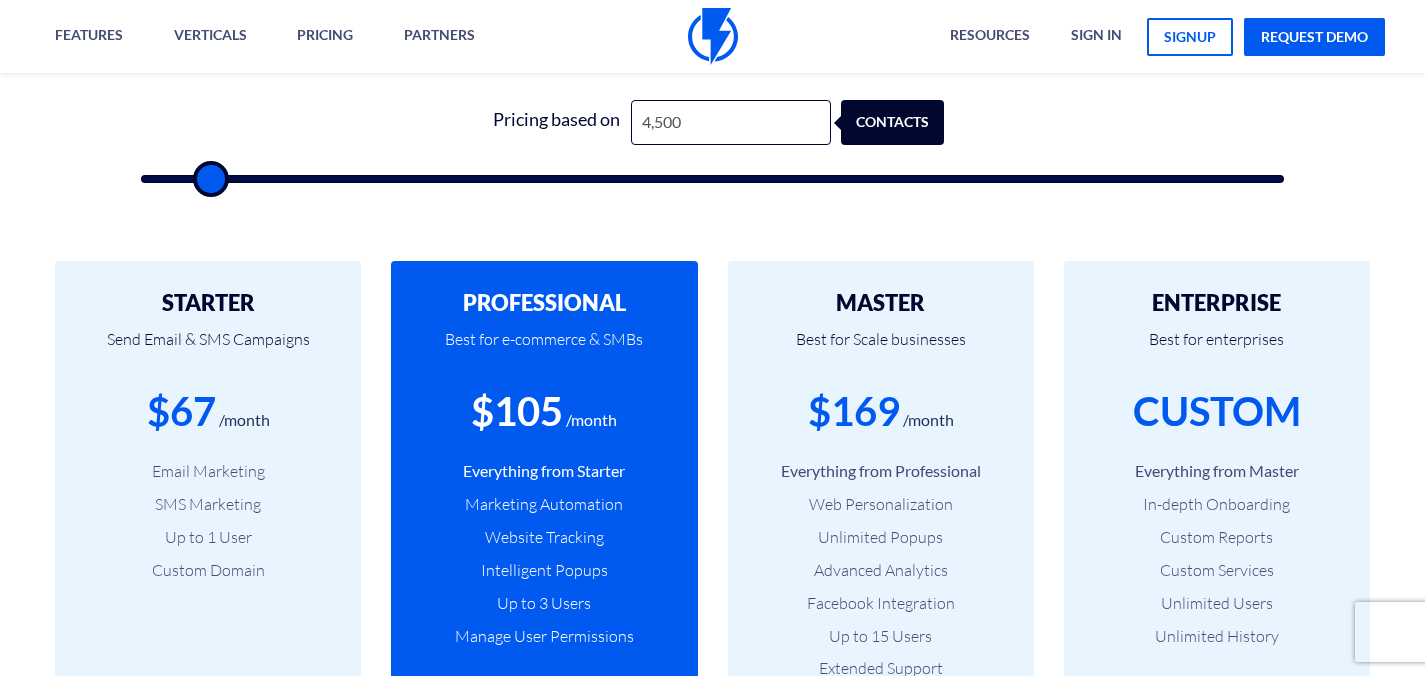 type on "5,500" 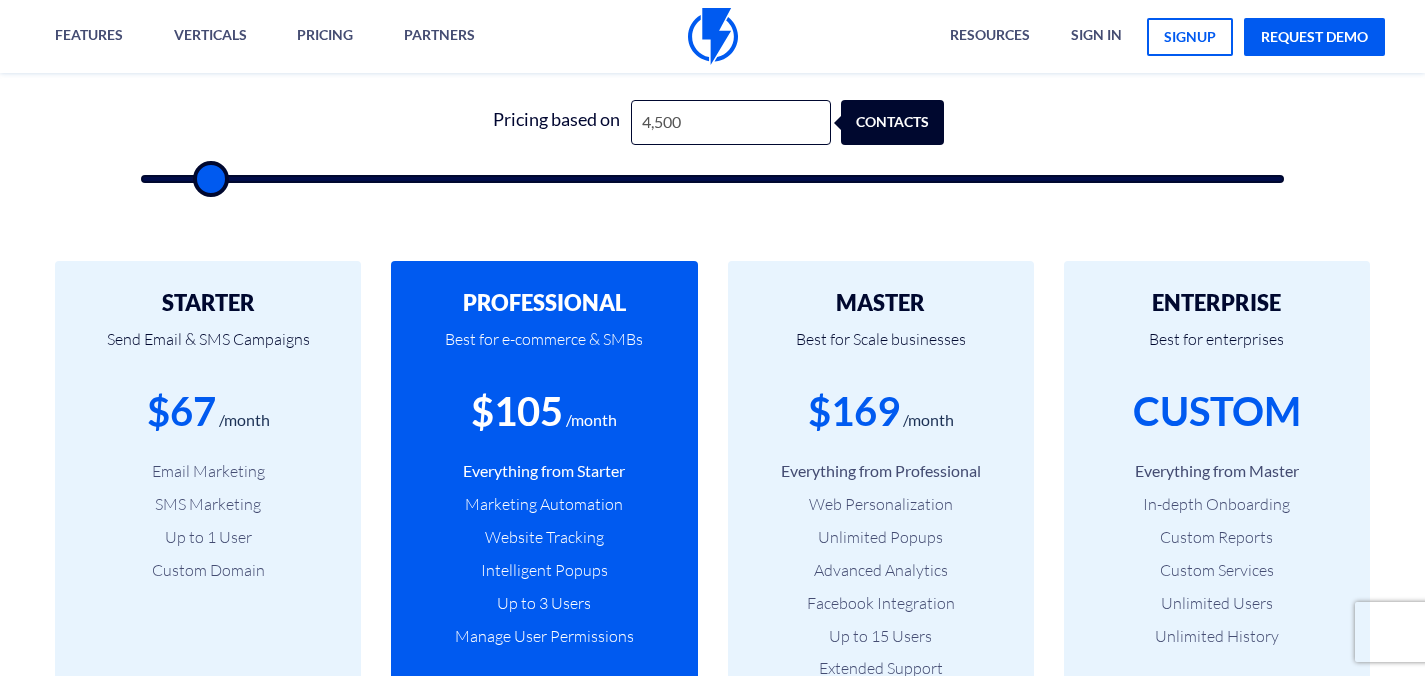 type on "5500" 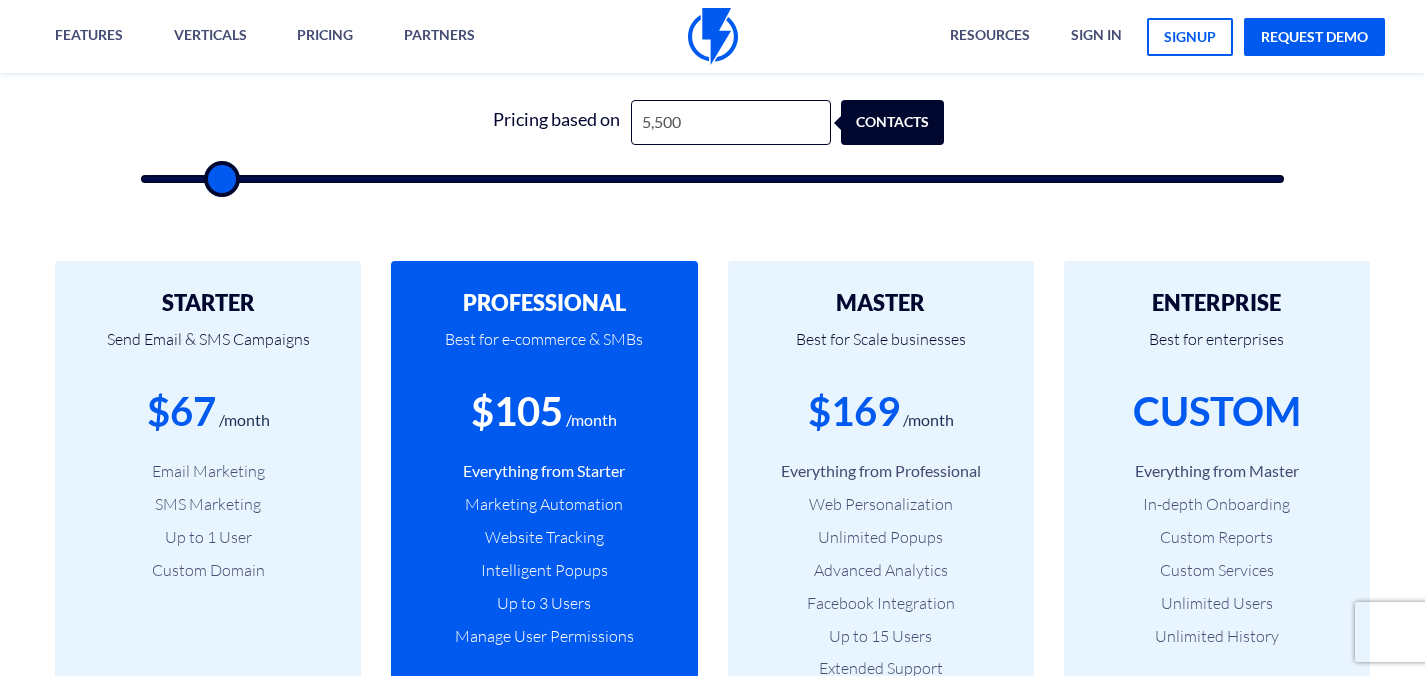 type on "7,500" 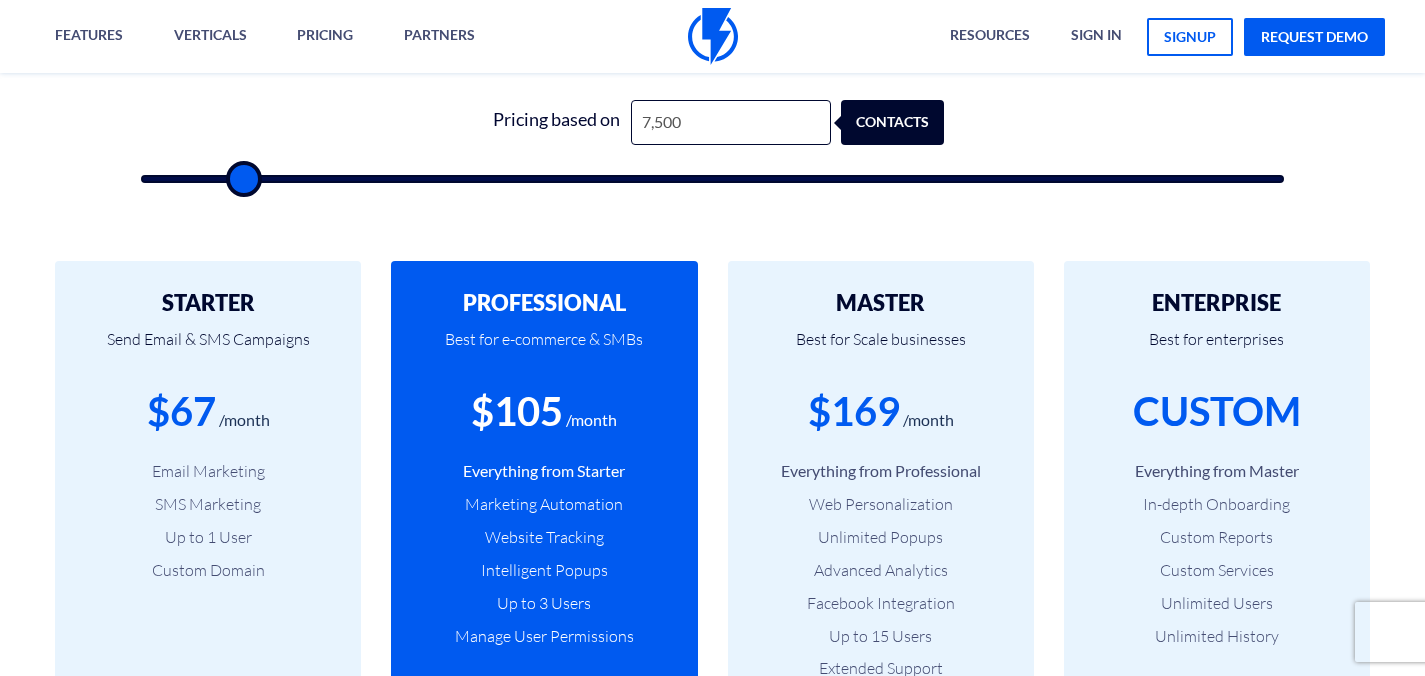 type on "8,500" 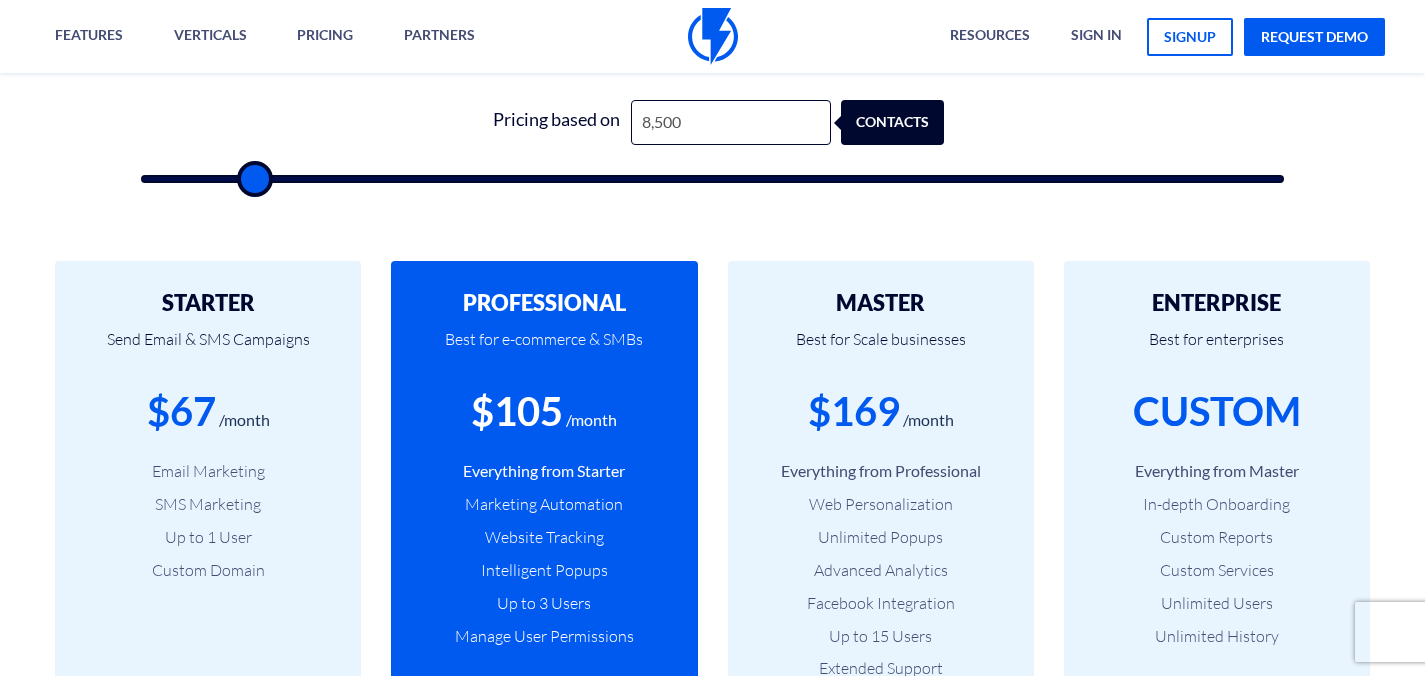 type on "9,000" 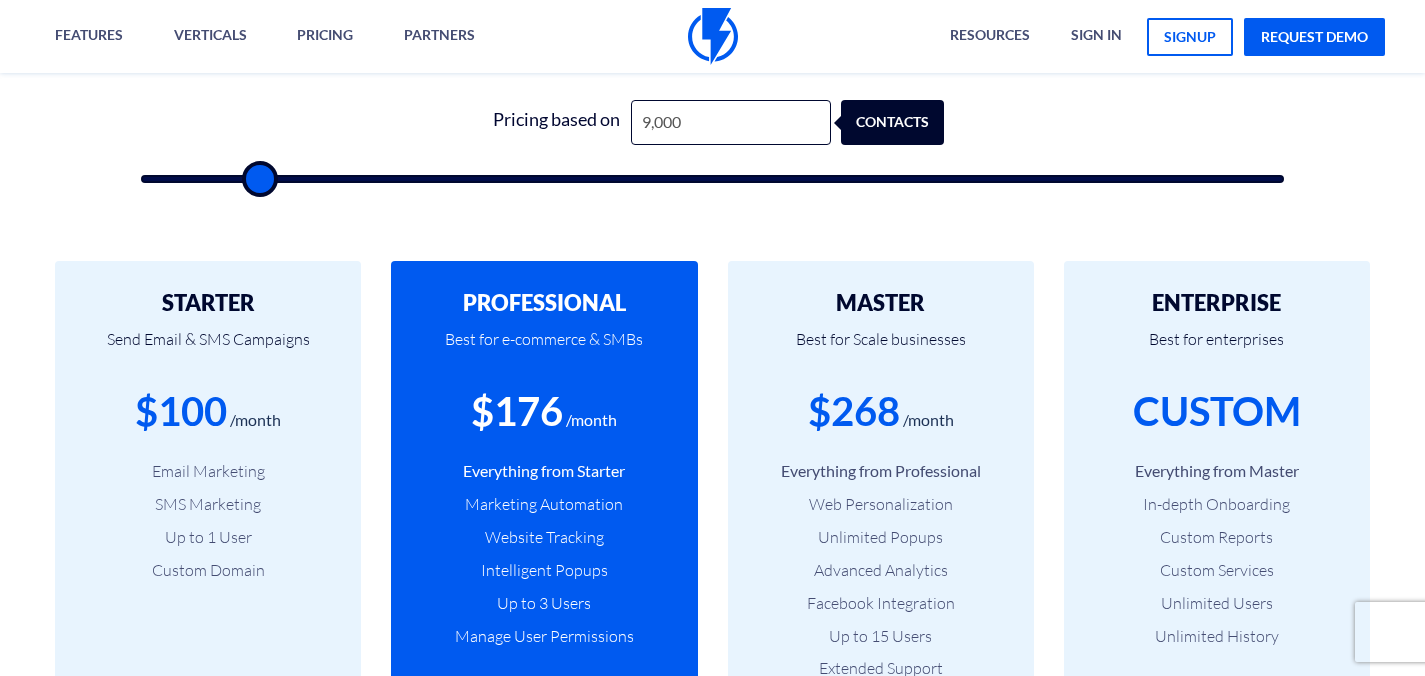 type on "9,500" 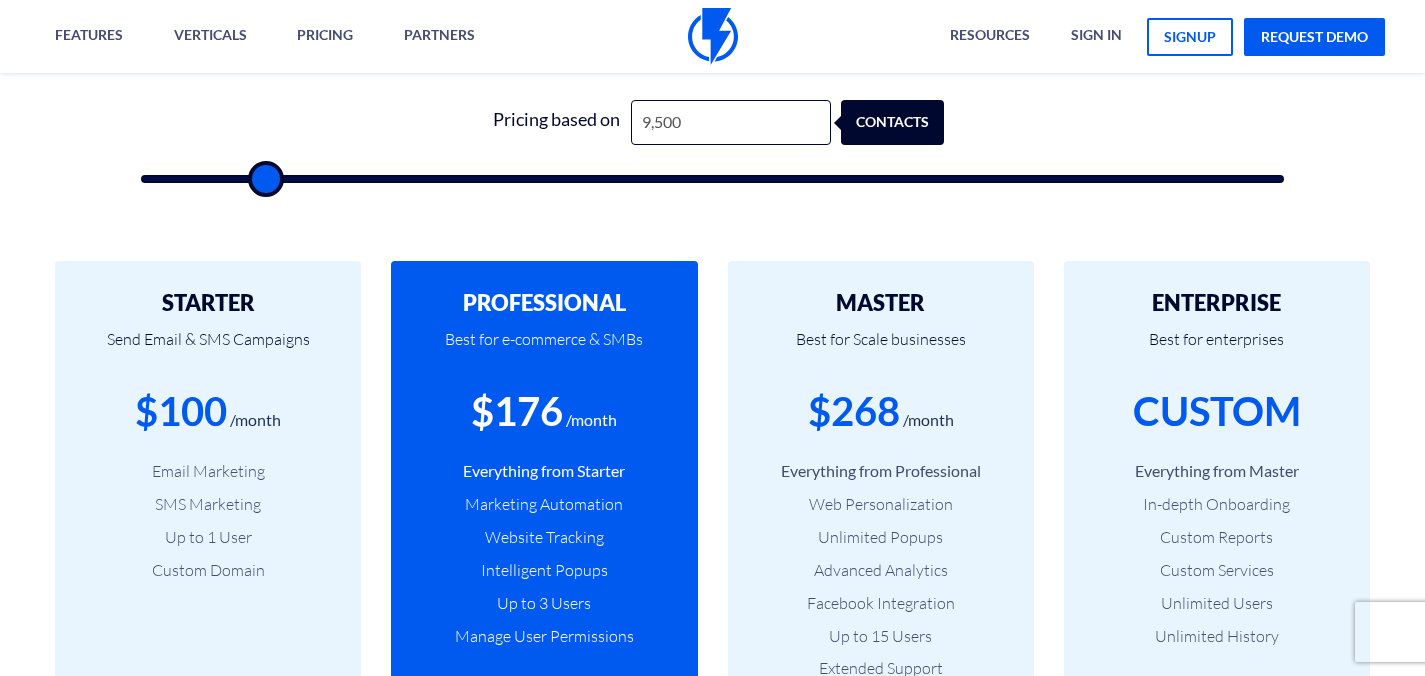 type on "10,500" 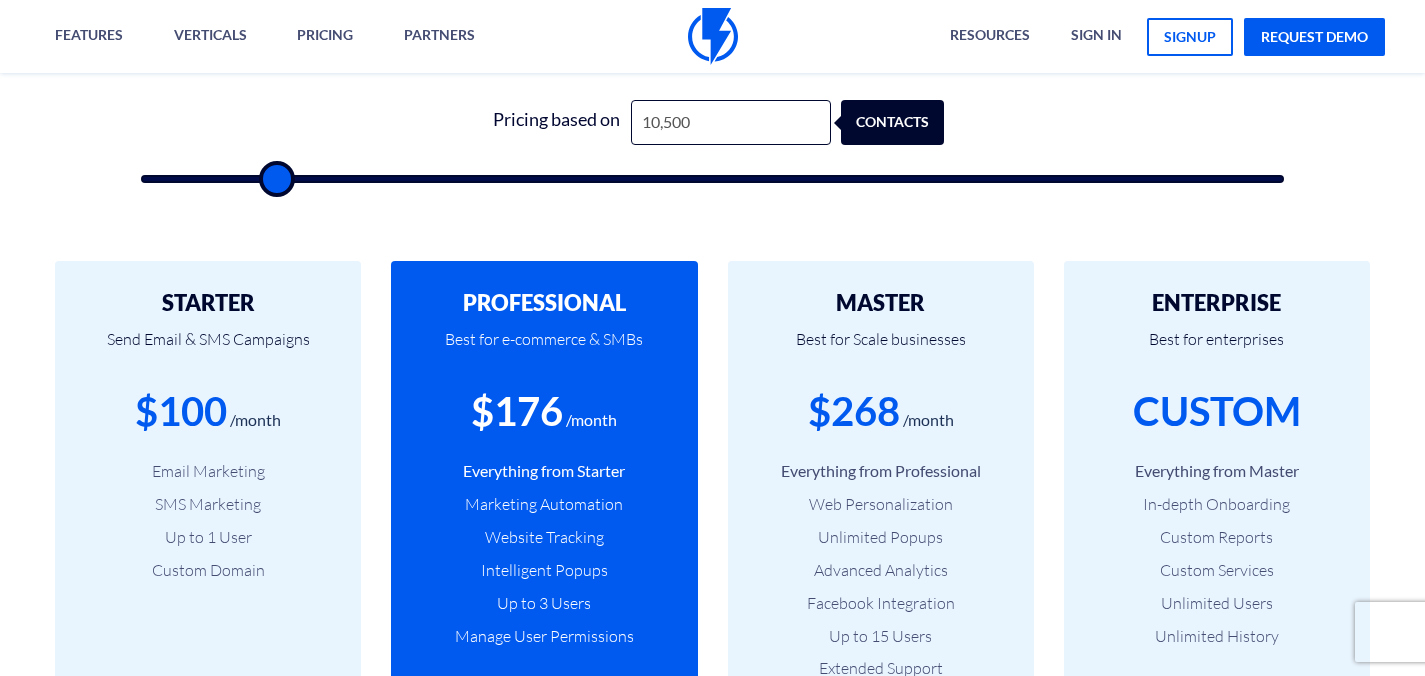 type on "13,500" 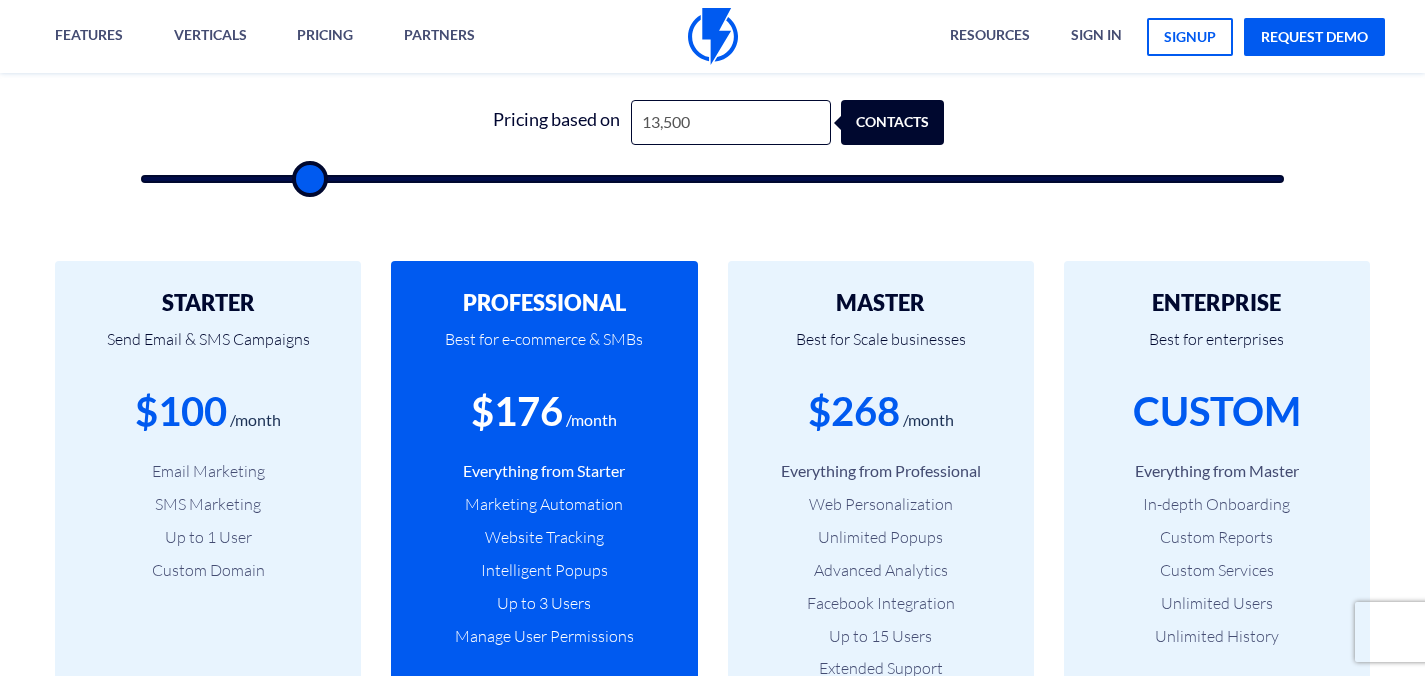 type on "15,000" 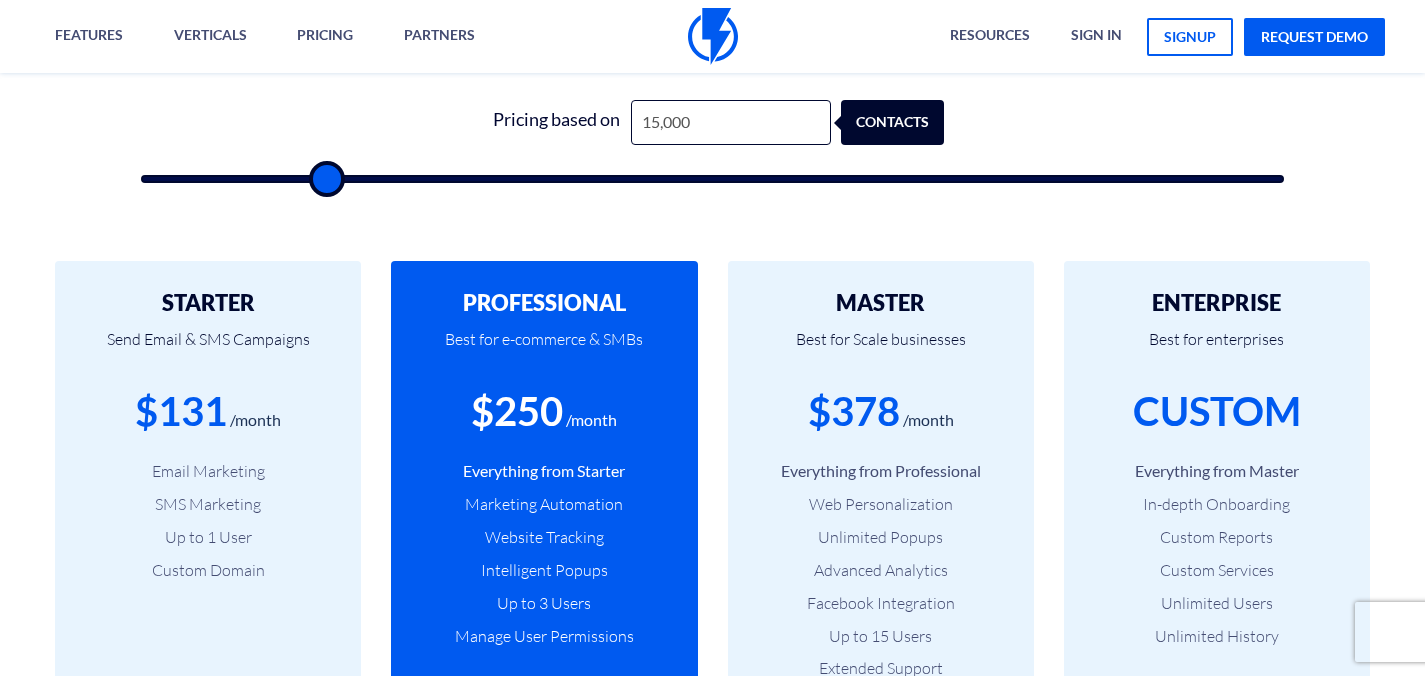 type on "14,500" 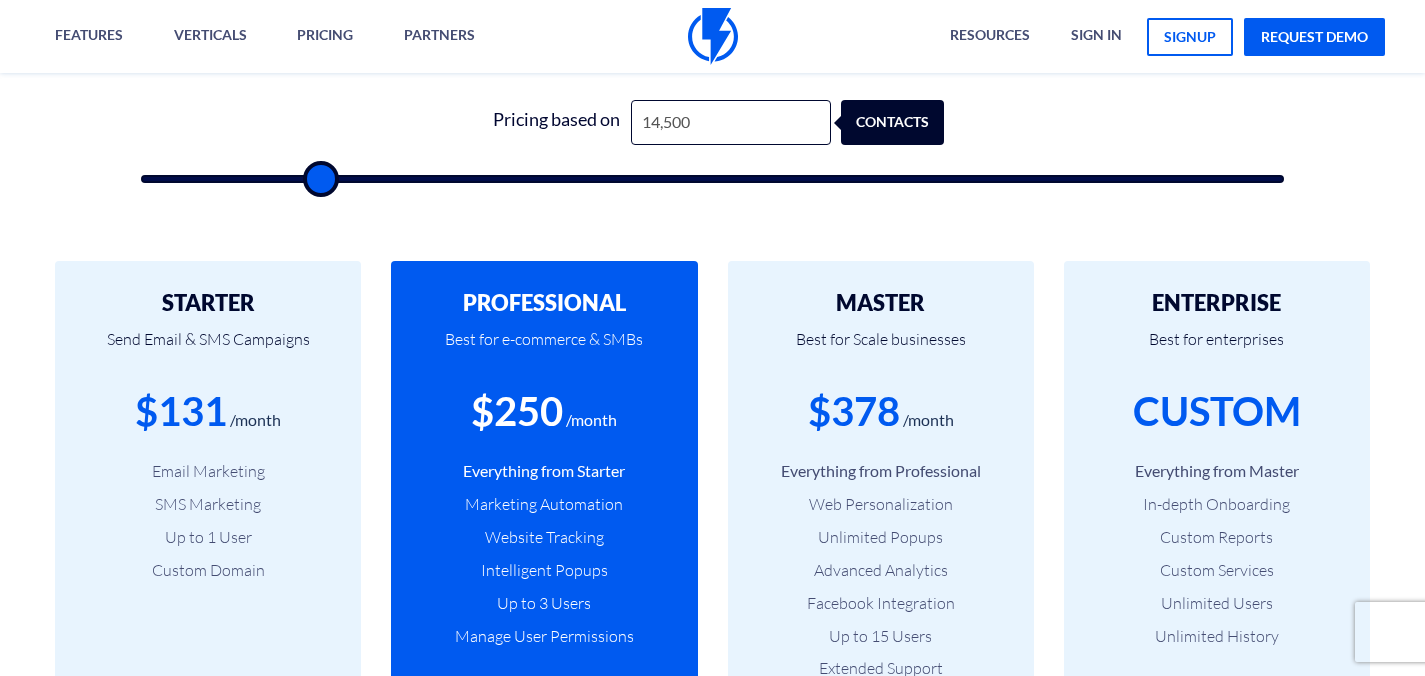 type on "14,000" 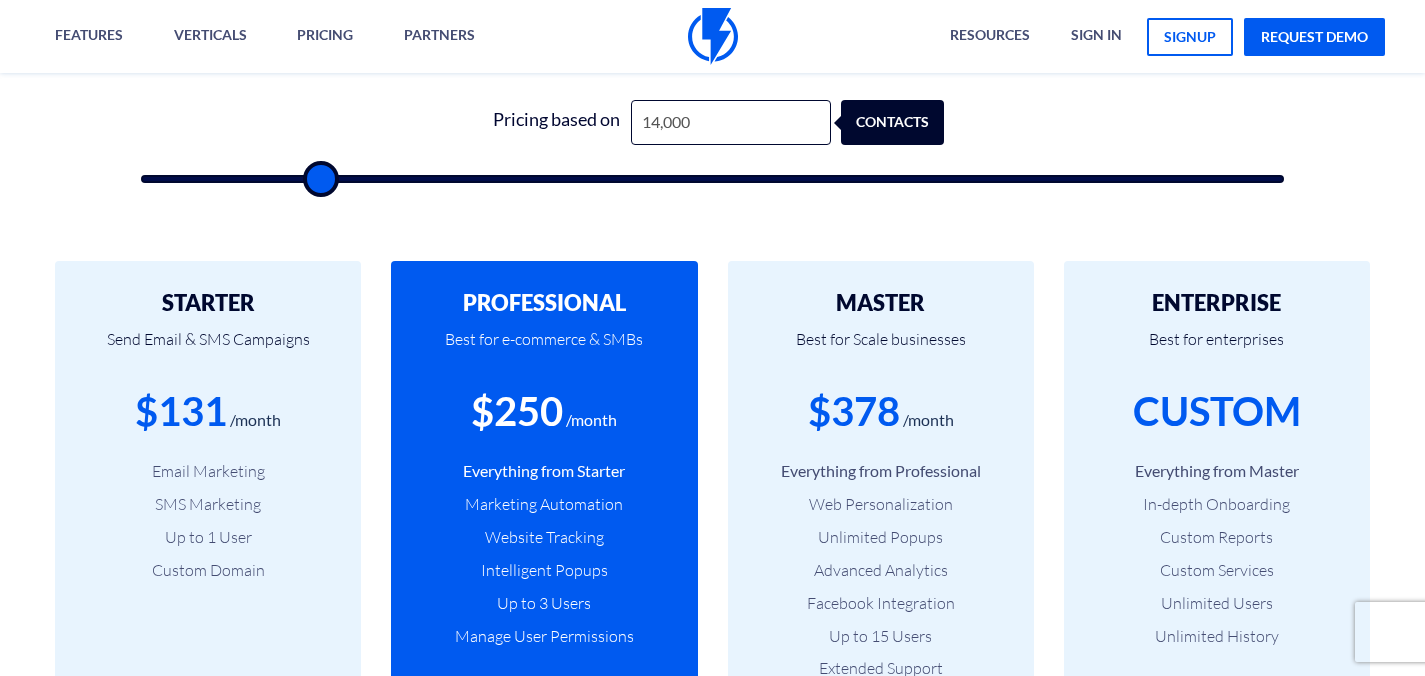 type on "14000" 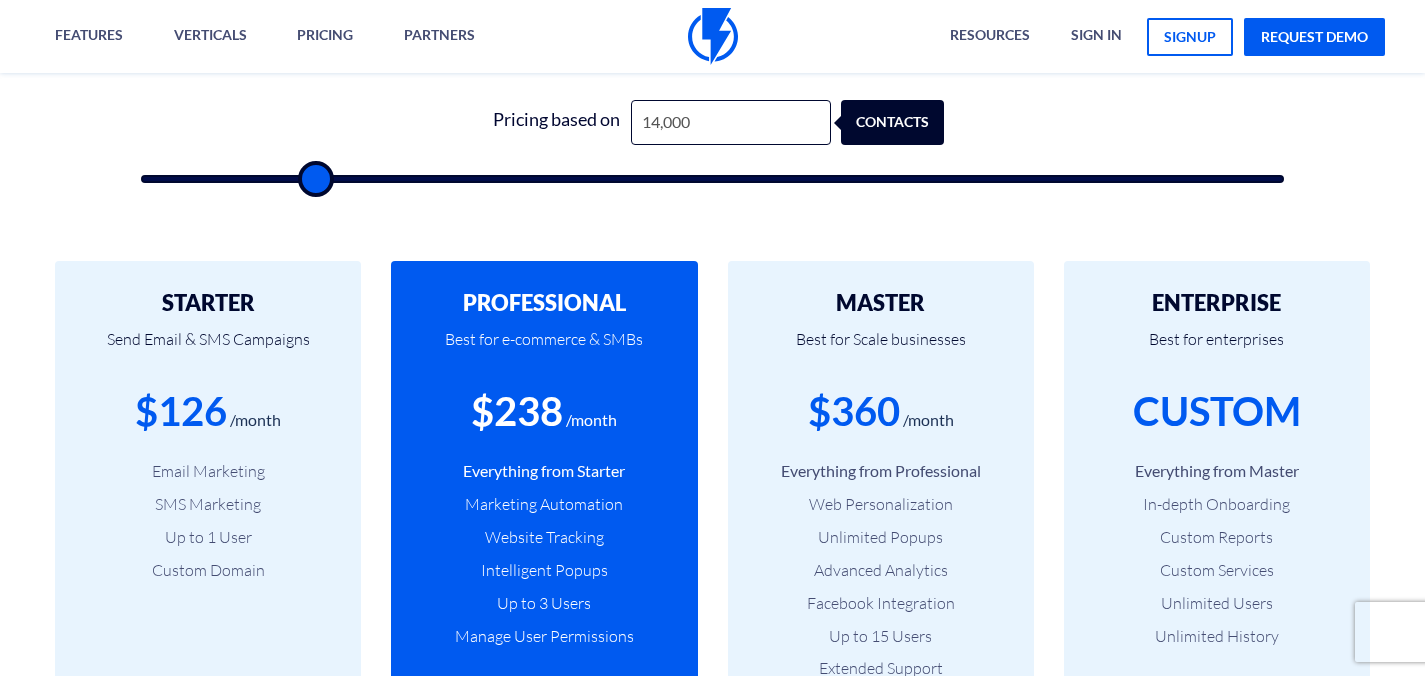type on "13,500" 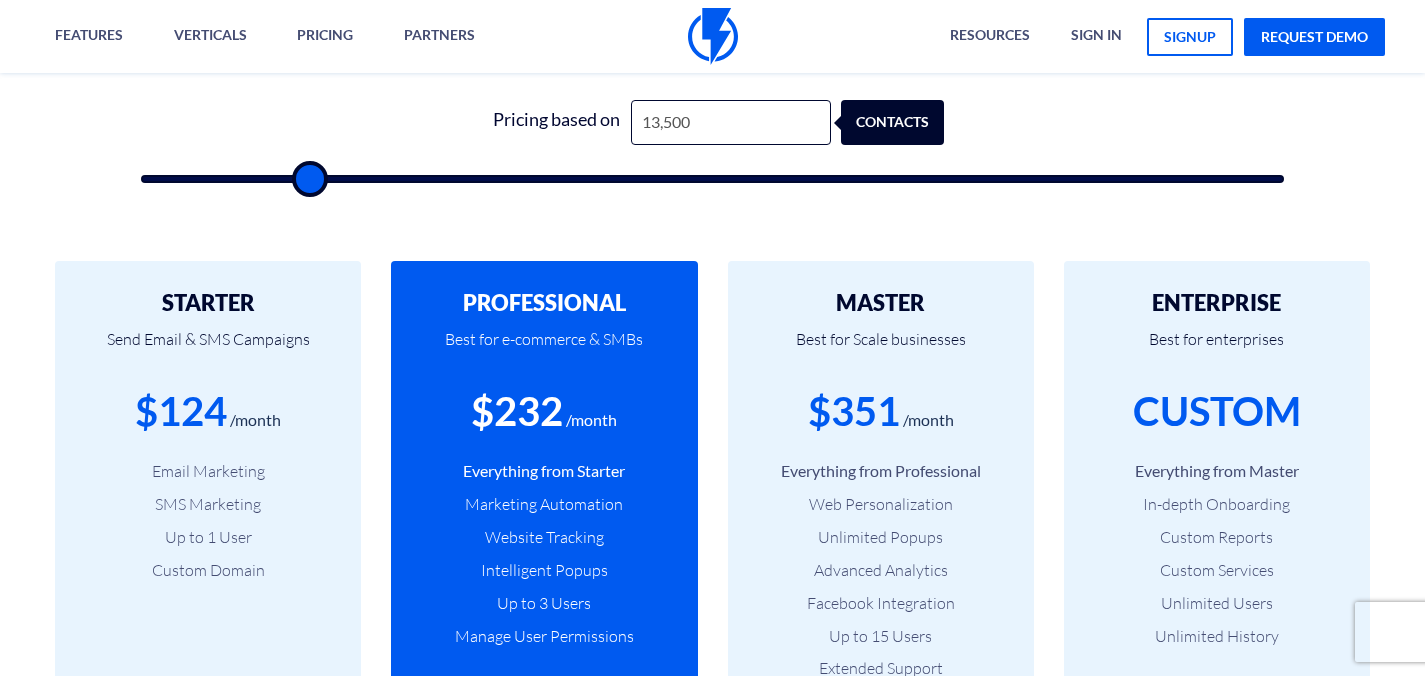 type on "13,000" 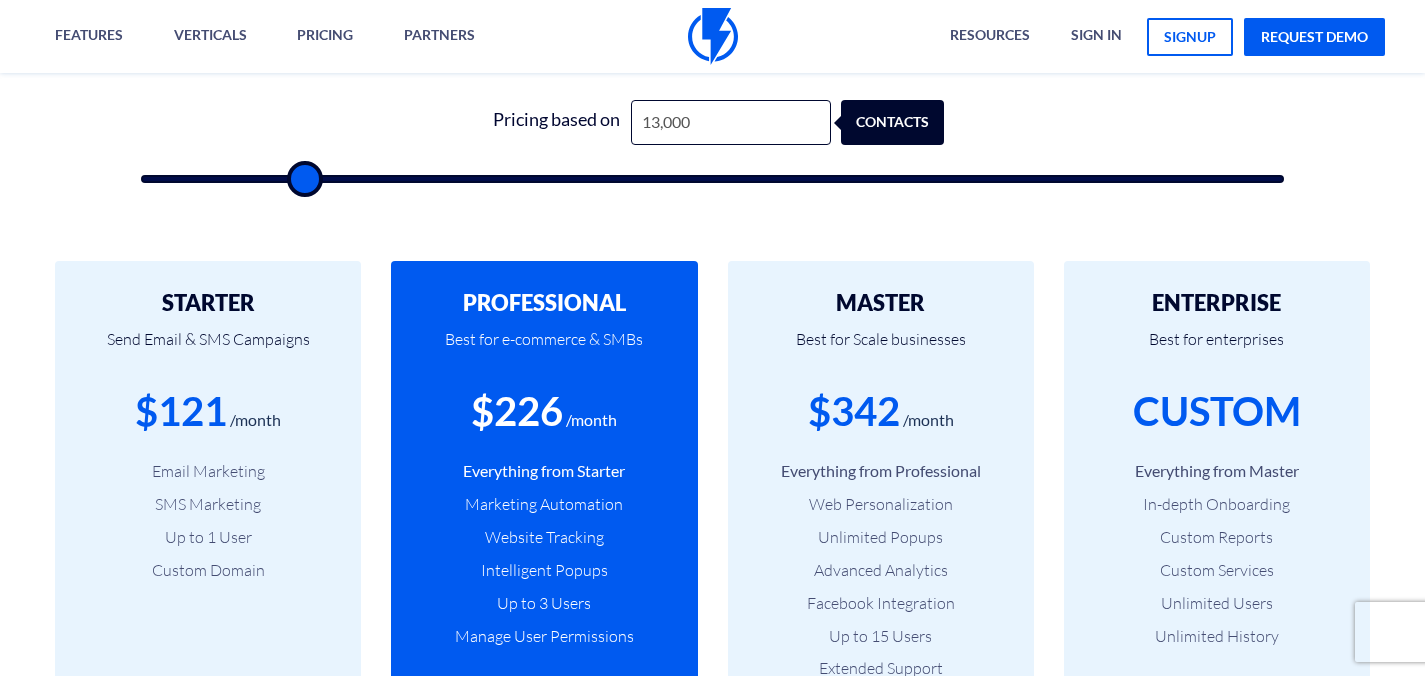 type on "12,500" 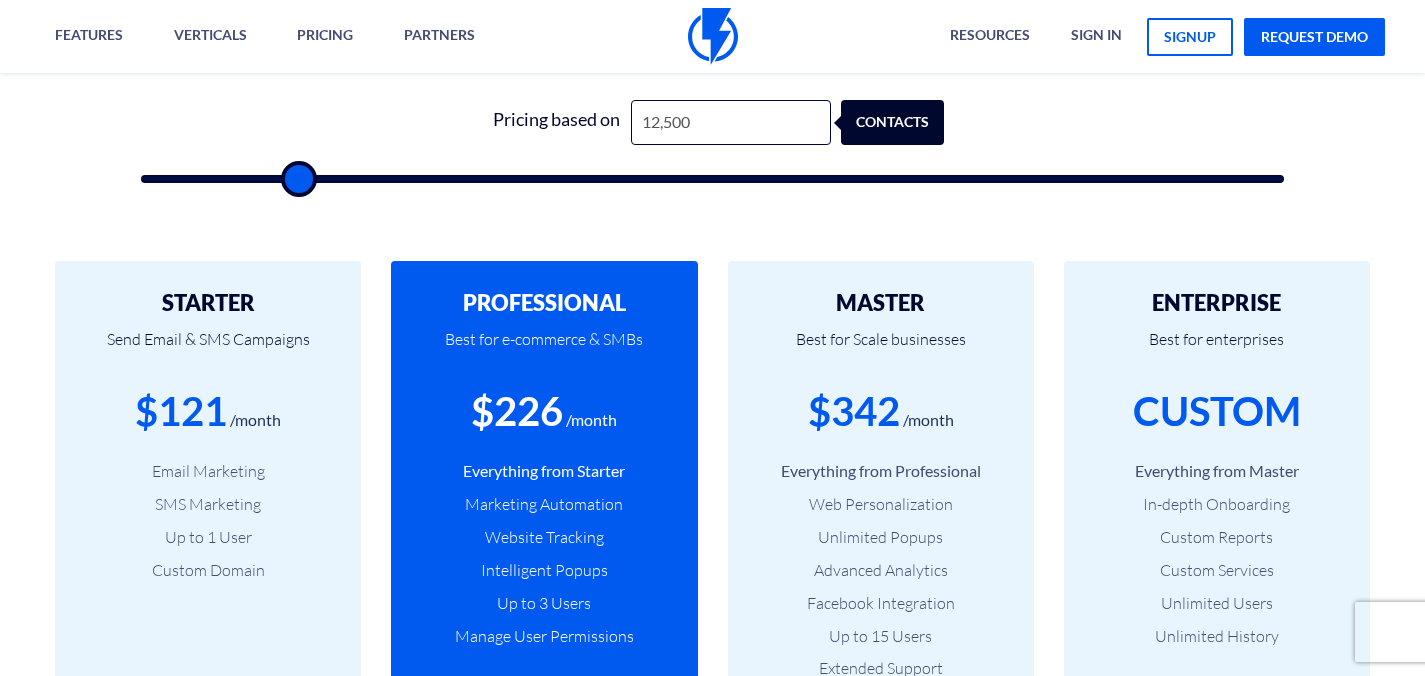 type on "12,000" 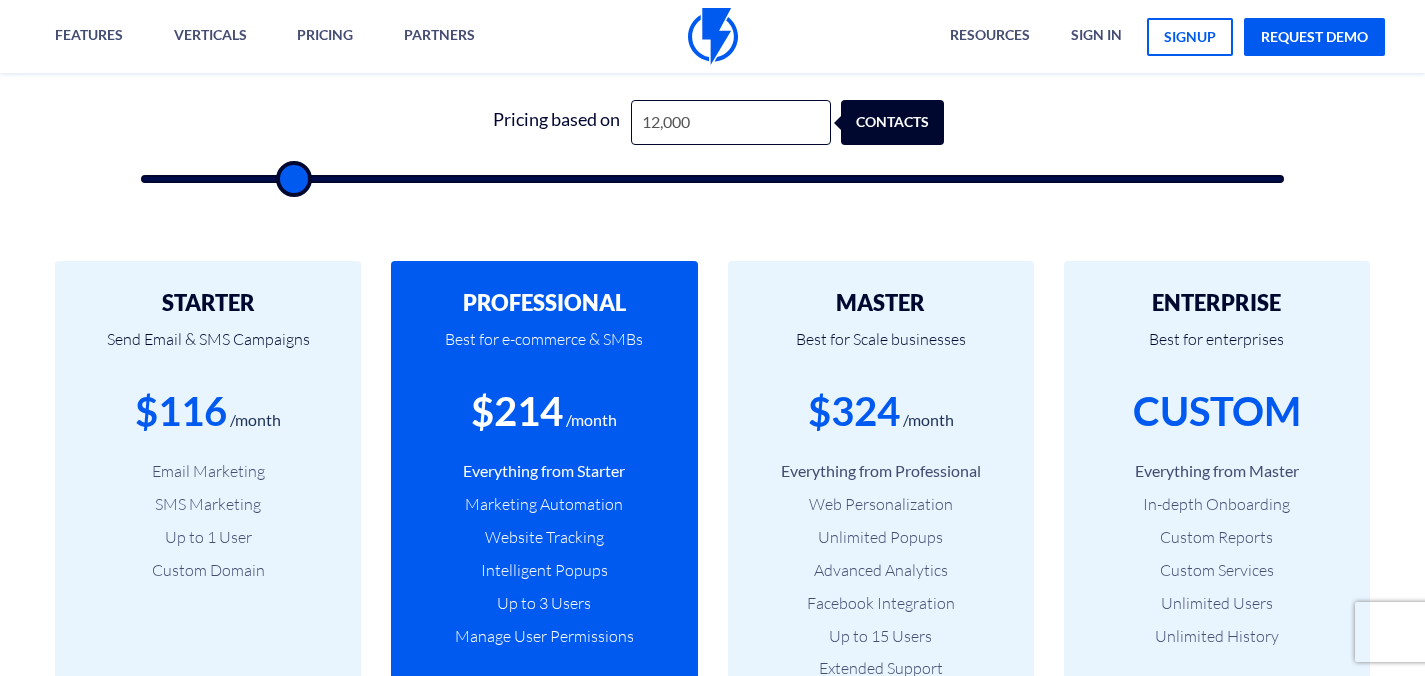 type on "11,500" 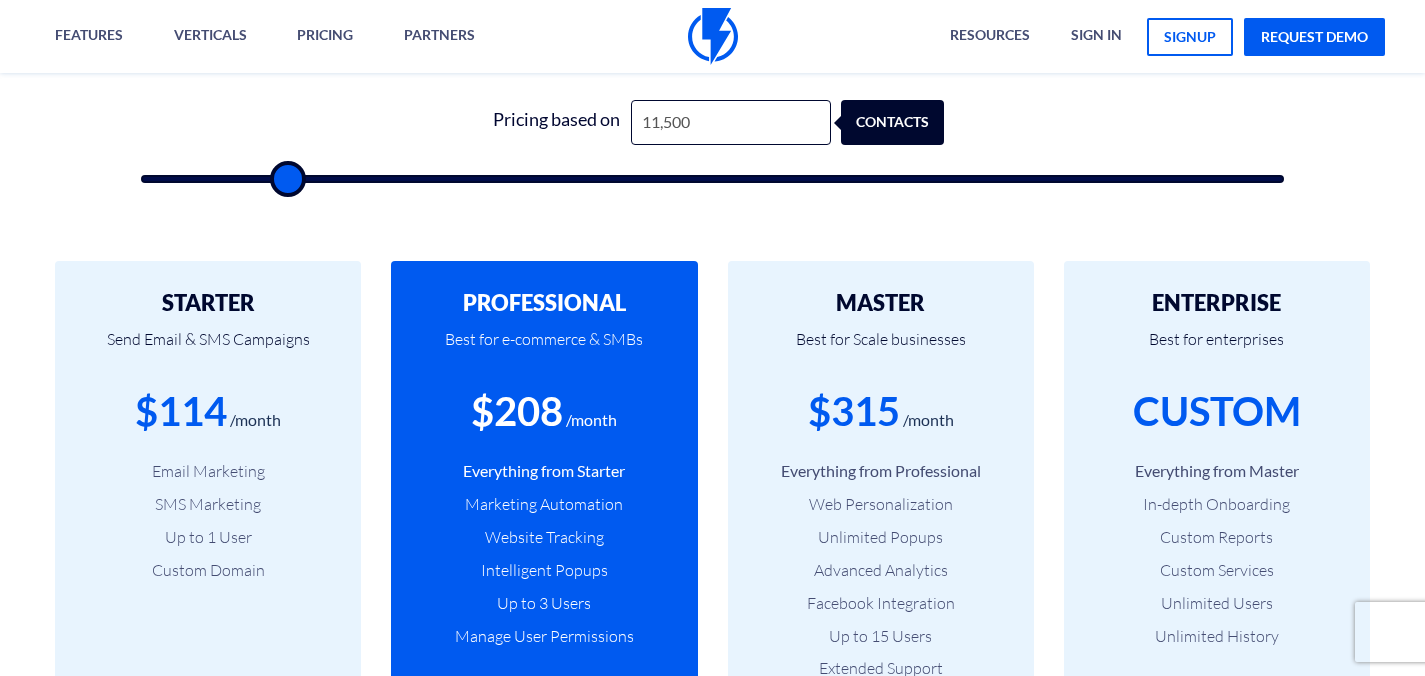 type on "11,000" 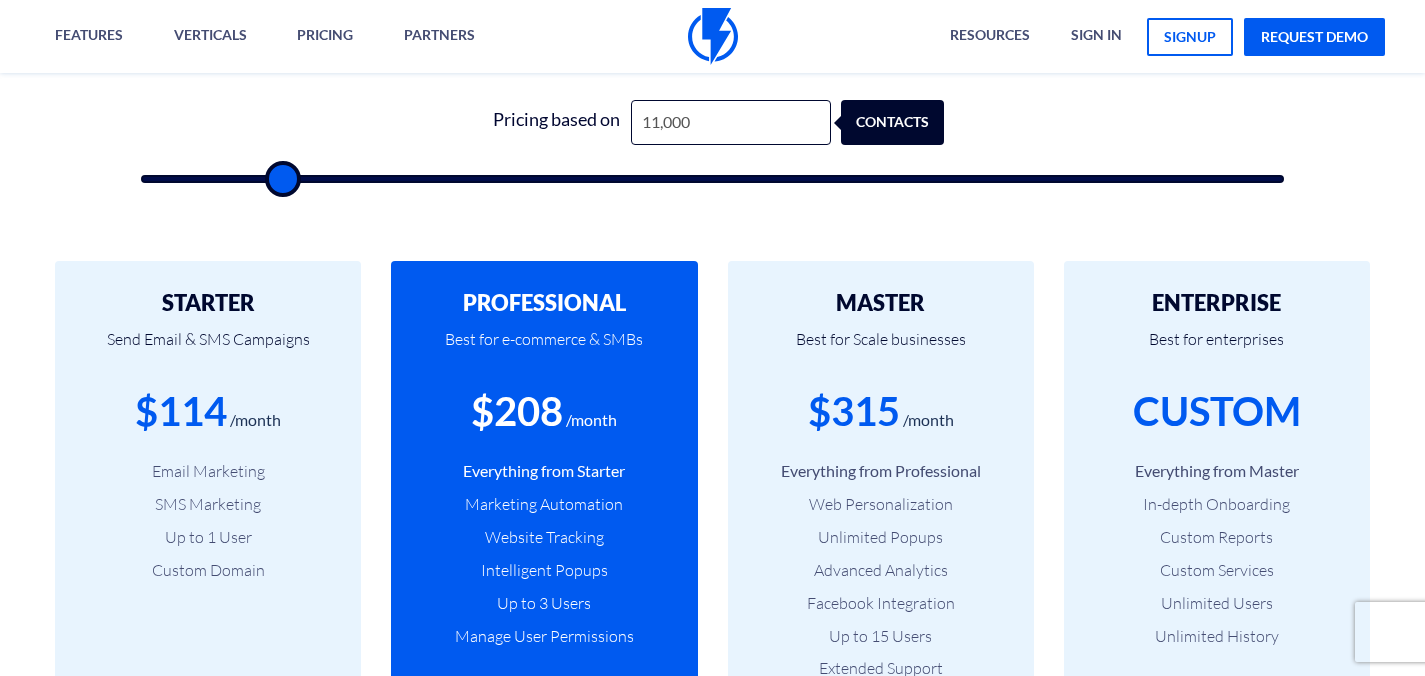type on "10,500" 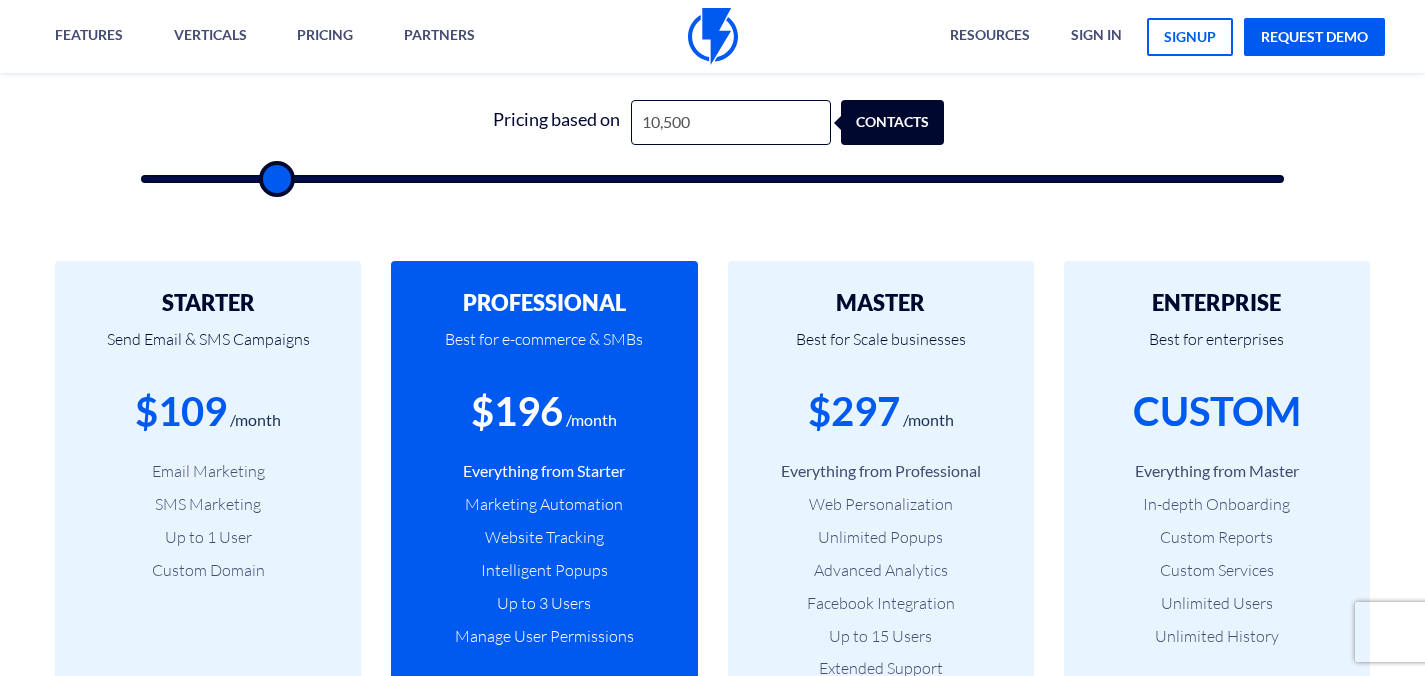type on "10,000" 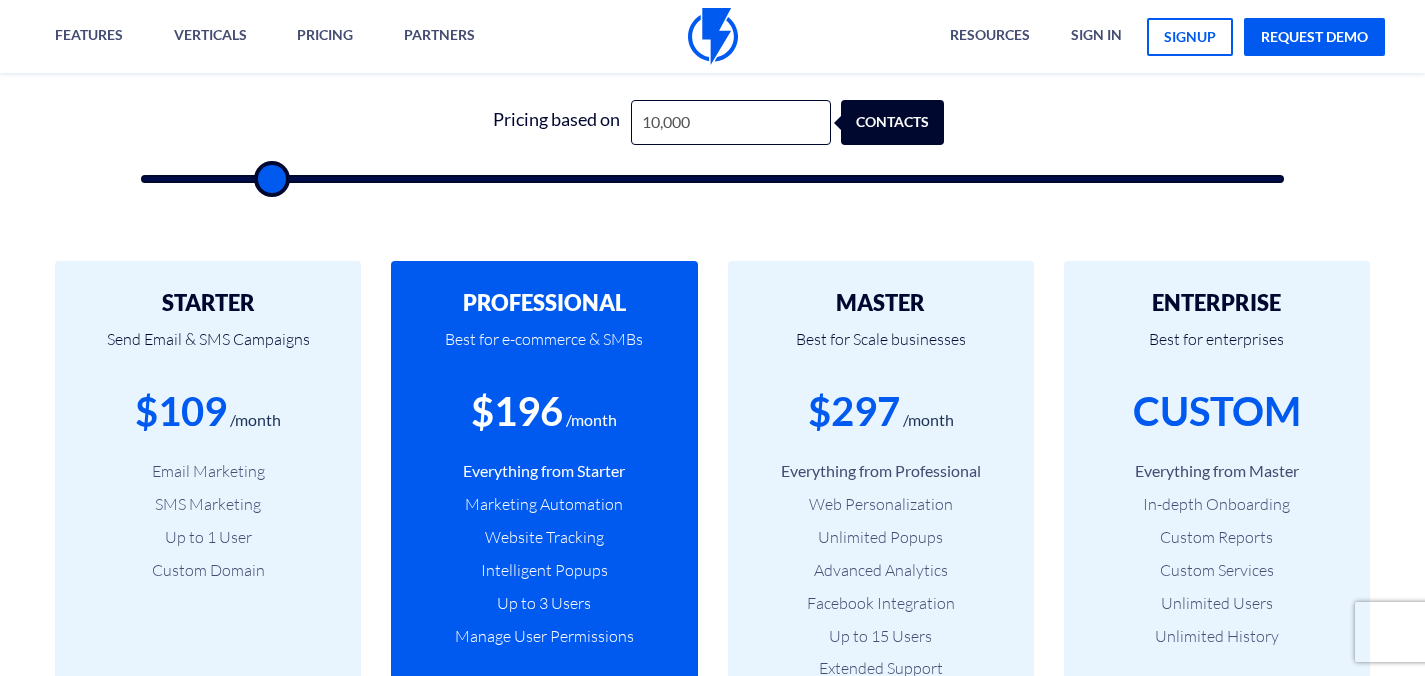 type on "9,500" 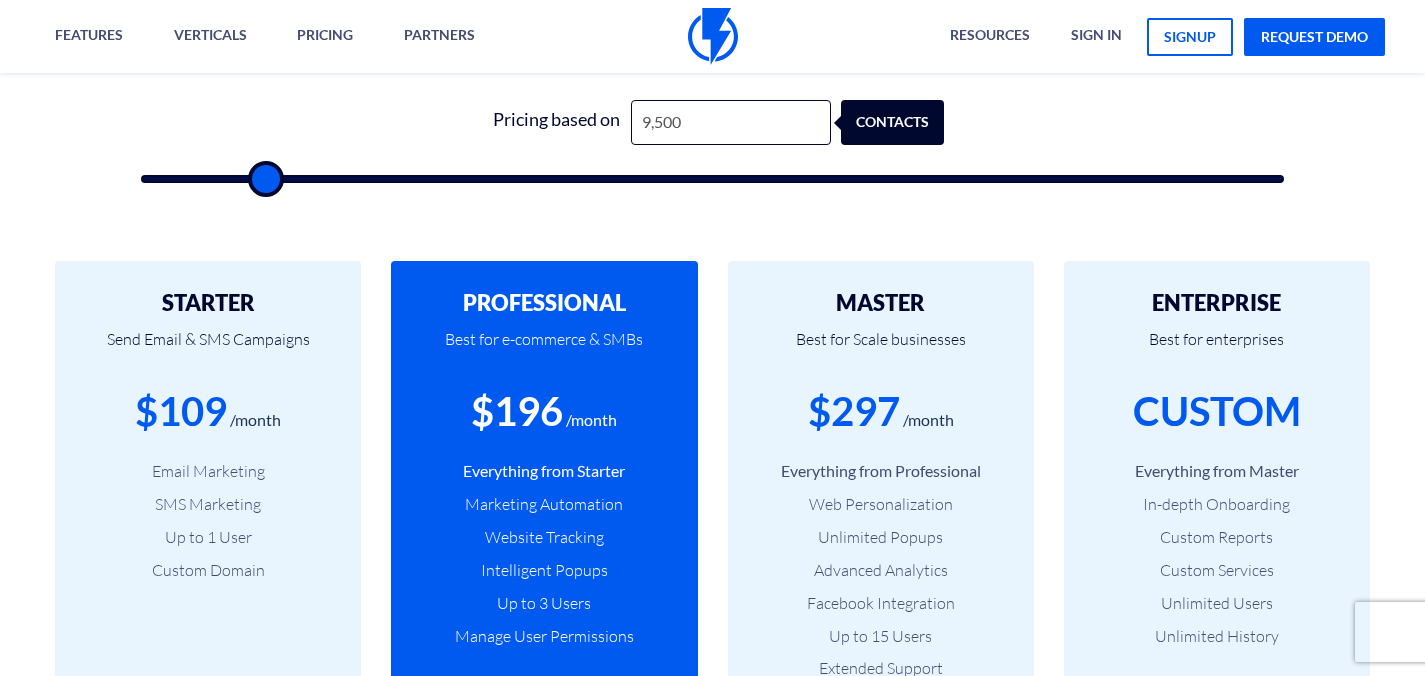 type on "9,000" 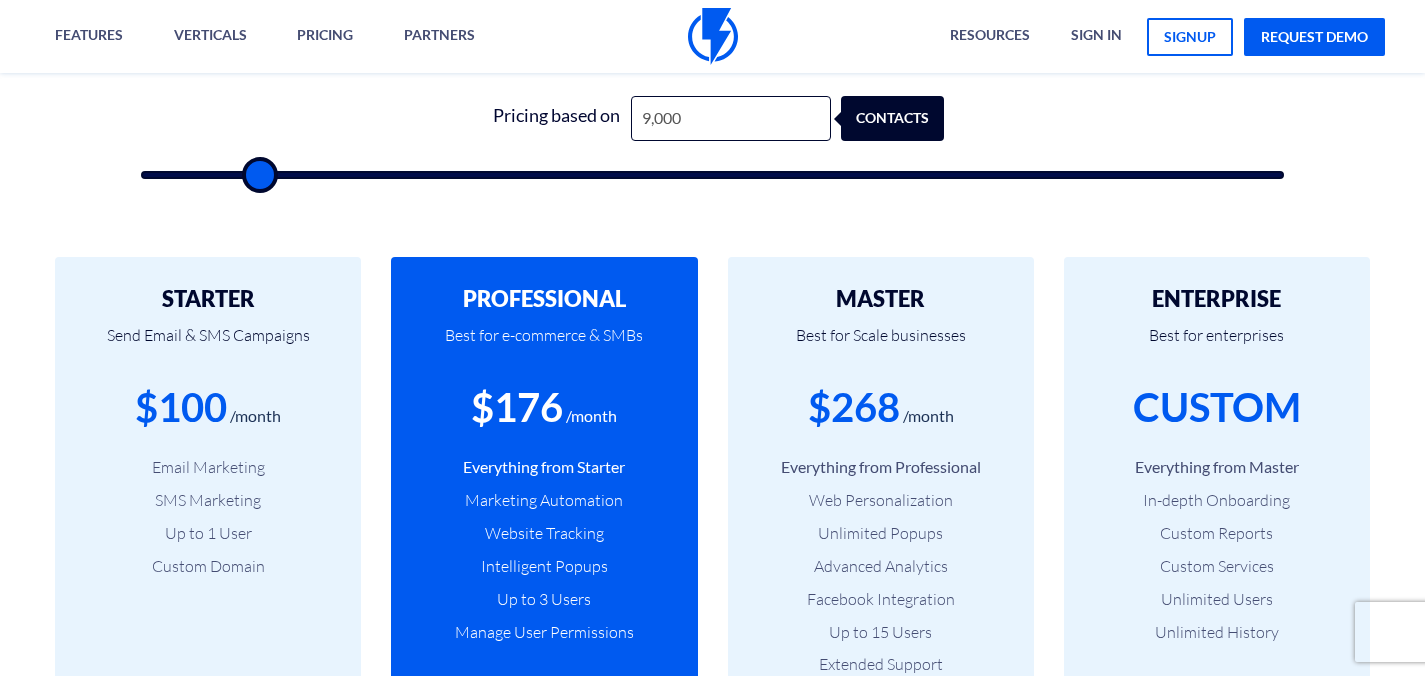 type on "9,500" 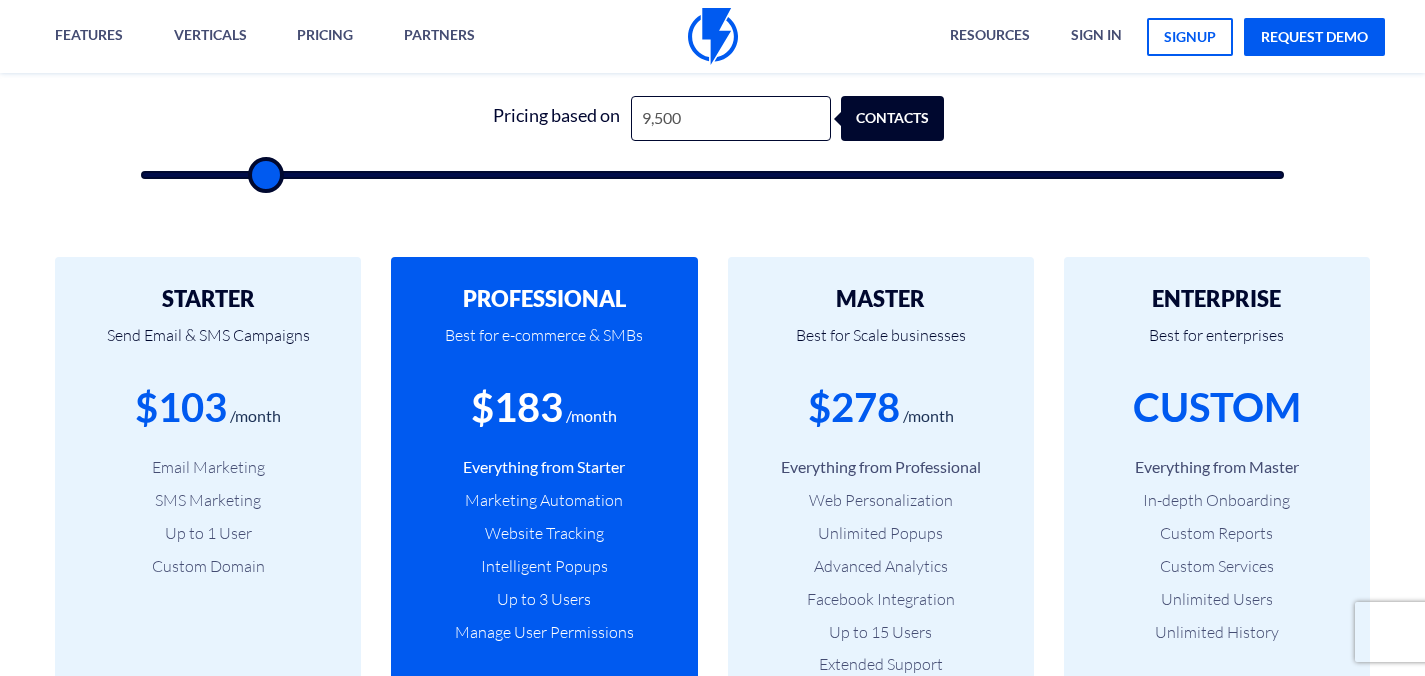 type on "10,000" 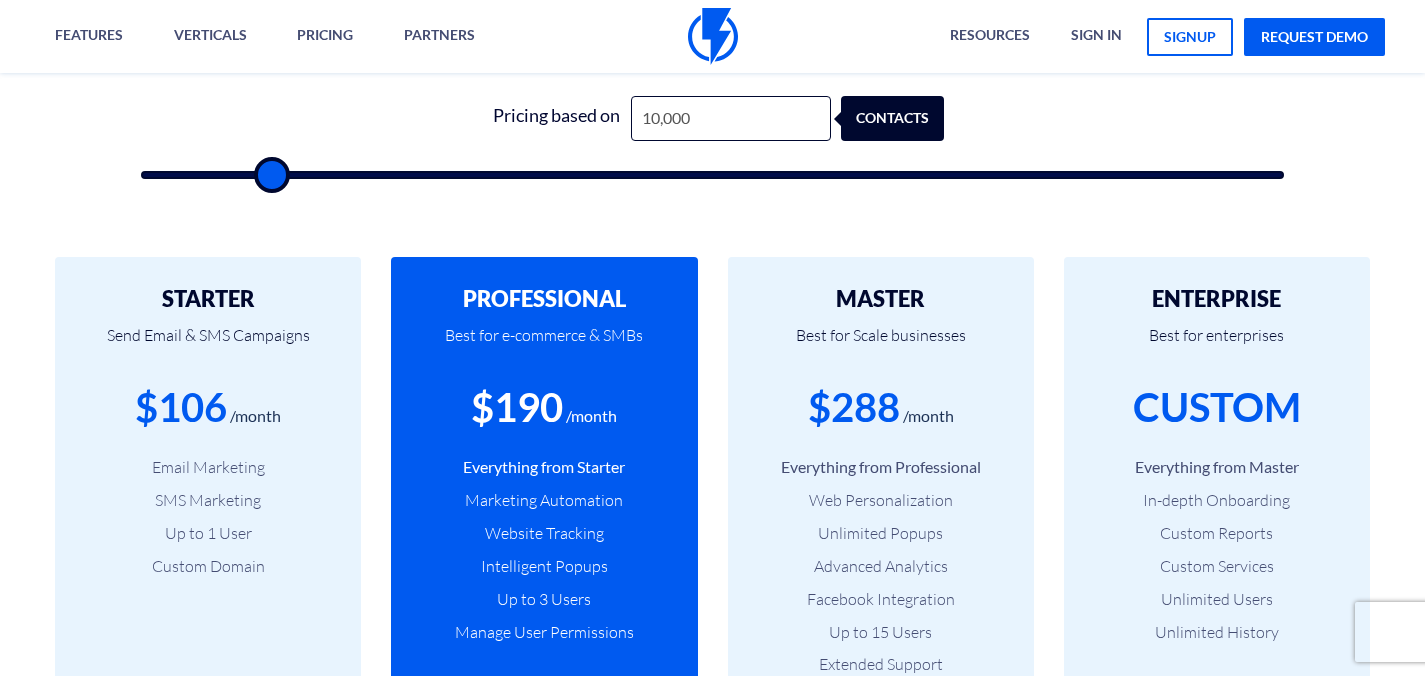 drag, startPoint x: 159, startPoint y: 163, endPoint x: 270, endPoint y: 168, distance: 111.11256 